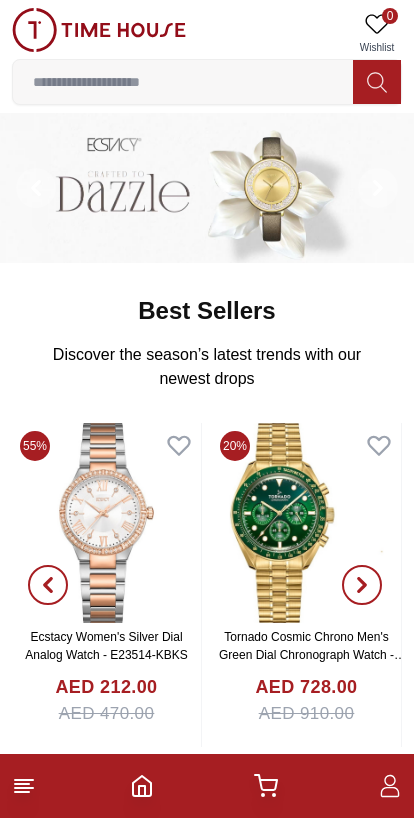 scroll, scrollTop: 0, scrollLeft: 0, axis: both 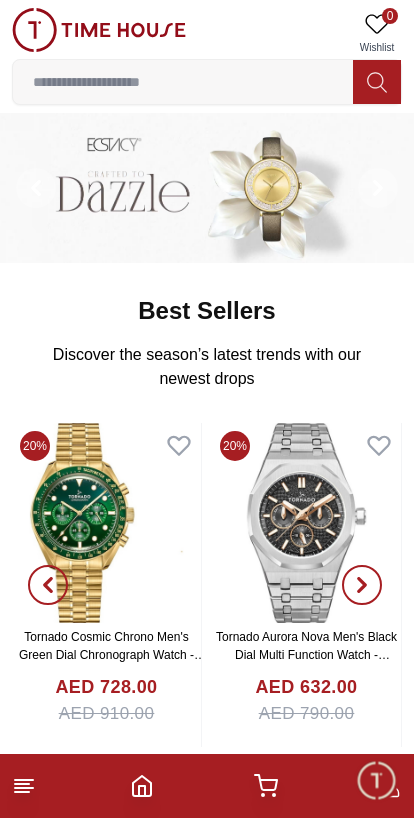 click at bounding box center [183, 82] 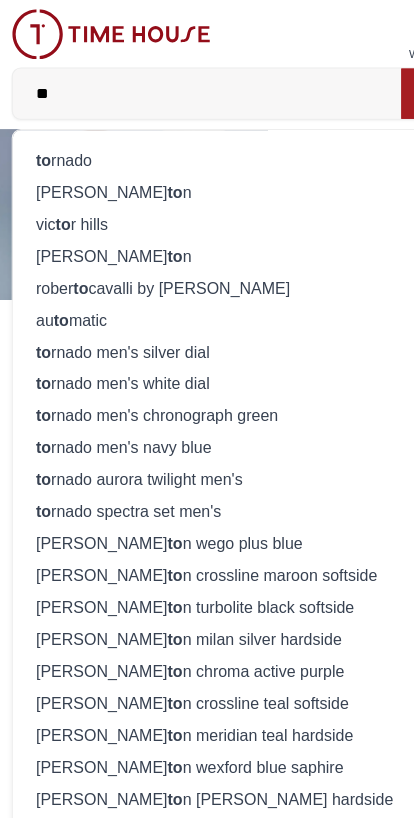 scroll, scrollTop: 0, scrollLeft: 0, axis: both 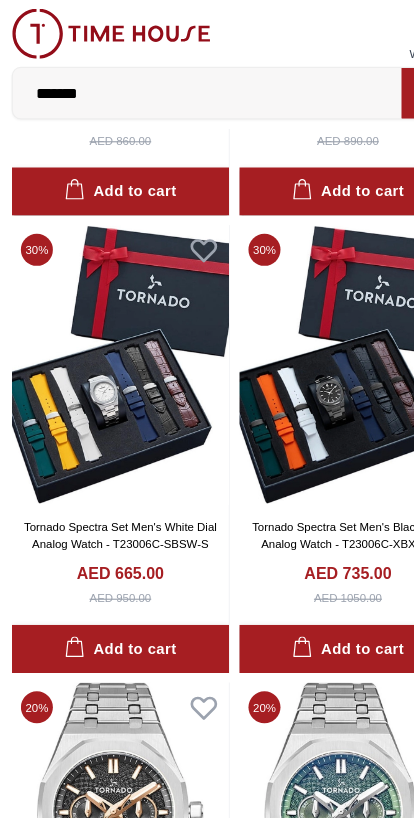 click at bounding box center [306, 319] 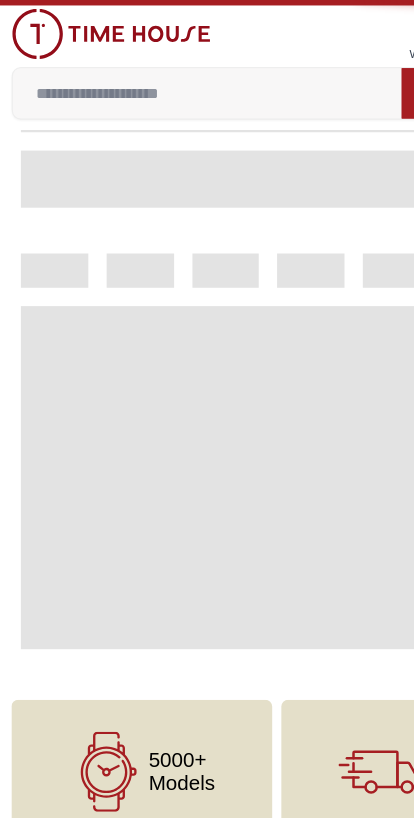 scroll, scrollTop: 0, scrollLeft: 0, axis: both 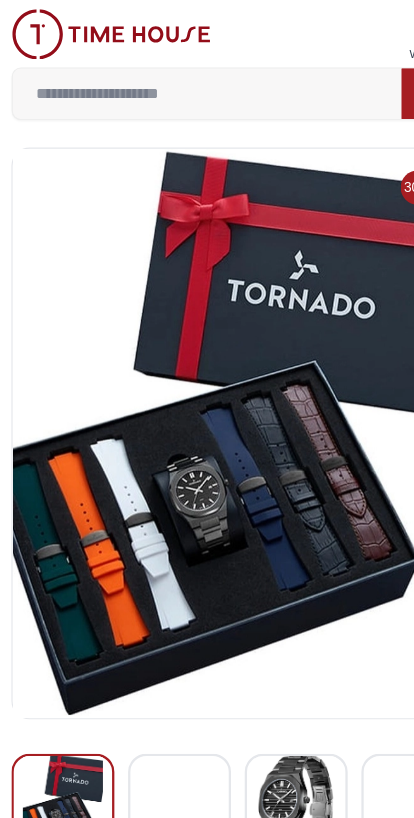 click at bounding box center [206, 379] 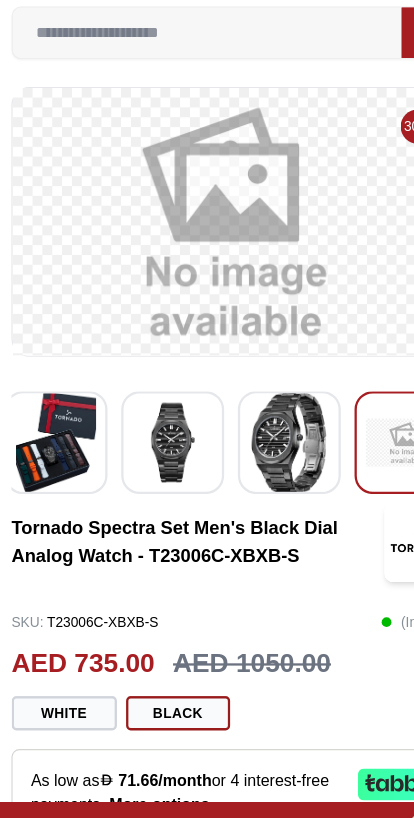 scroll, scrollTop: 0, scrollLeft: 6, axis: horizontal 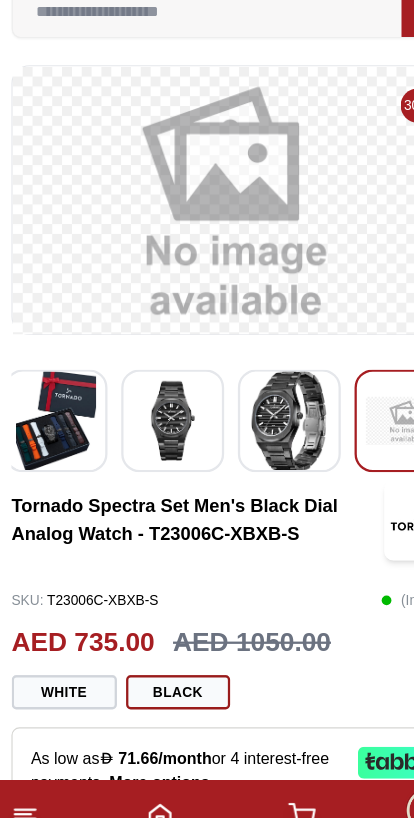 click on "White" at bounding box center [58, 677] 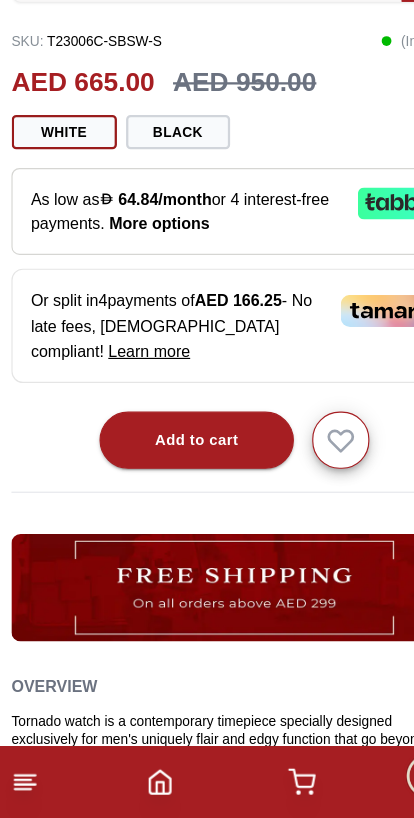 scroll, scrollTop: 758, scrollLeft: 0, axis: vertical 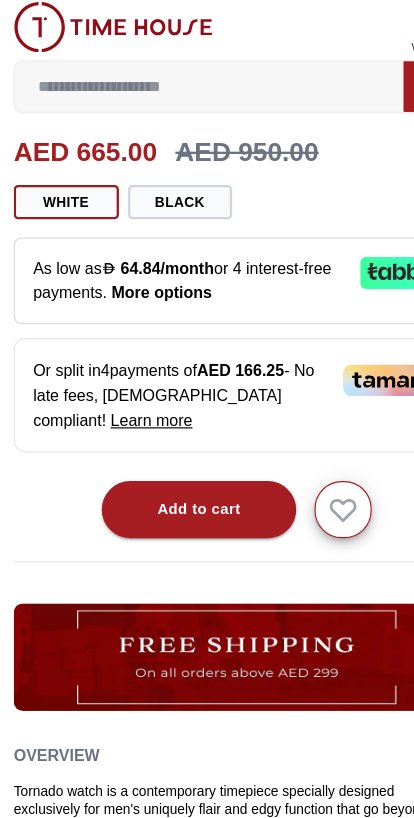 click on "More options" at bounding box center [141, 262] 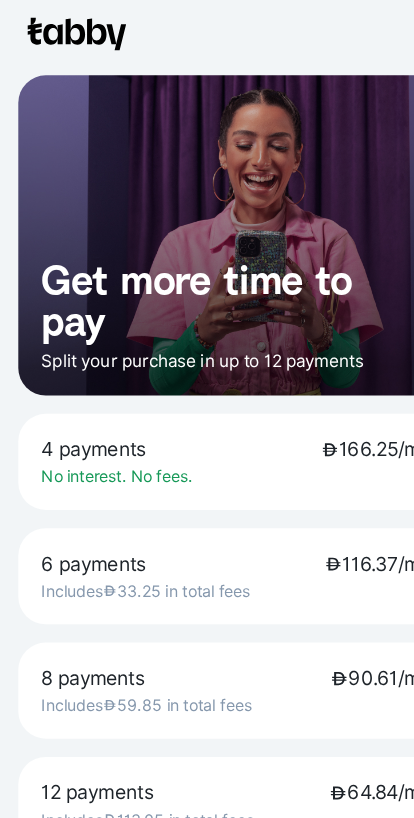 scroll, scrollTop: 0, scrollLeft: 0, axis: both 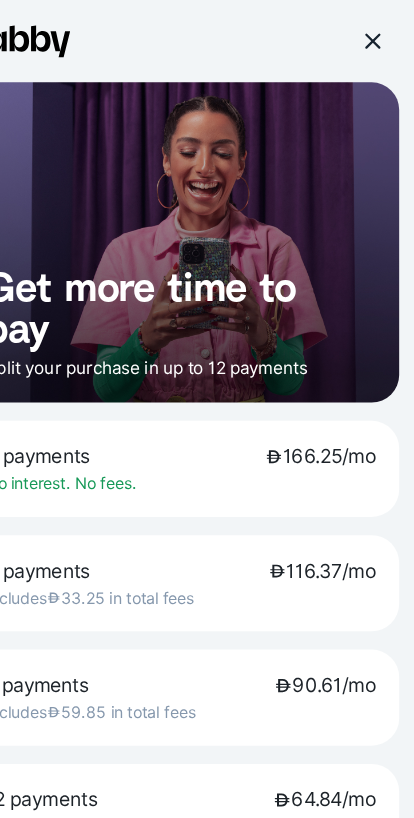 click at bounding box center (374, 36) 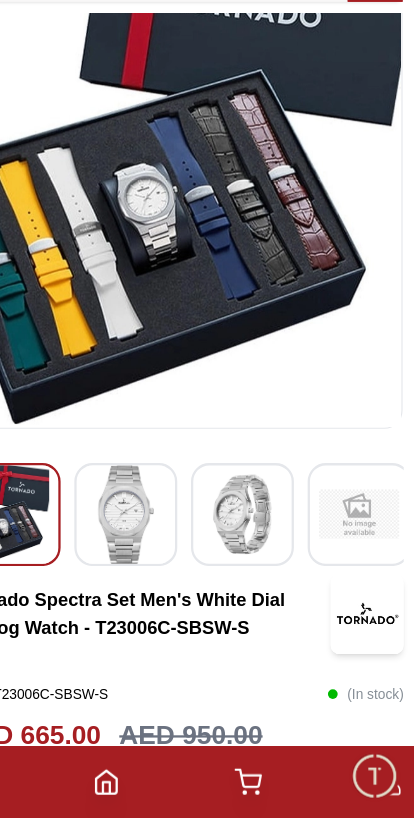 scroll, scrollTop: 157, scrollLeft: 0, axis: vertical 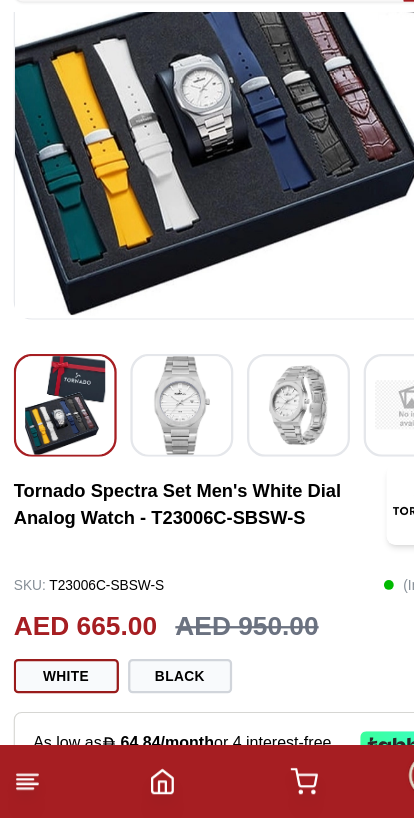 click 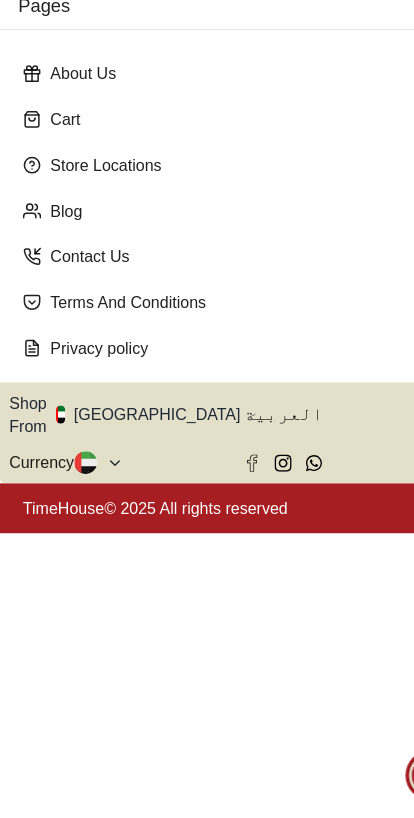 scroll, scrollTop: 248, scrollLeft: 0, axis: vertical 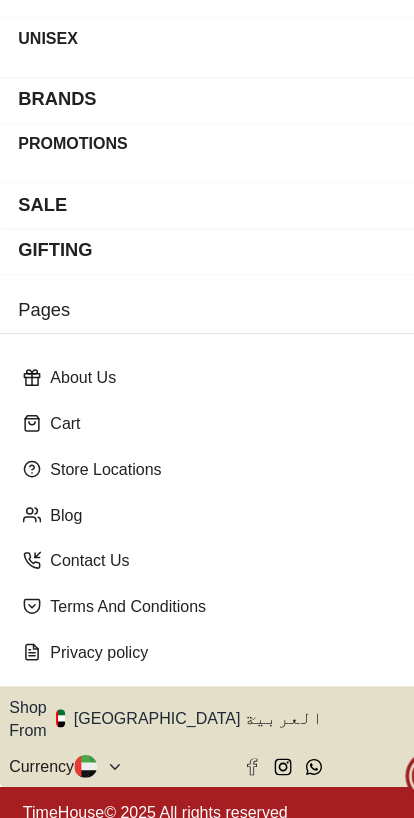 click on "Shop From [GEOGRAPHIC_DATA]" at bounding box center (116, 730) 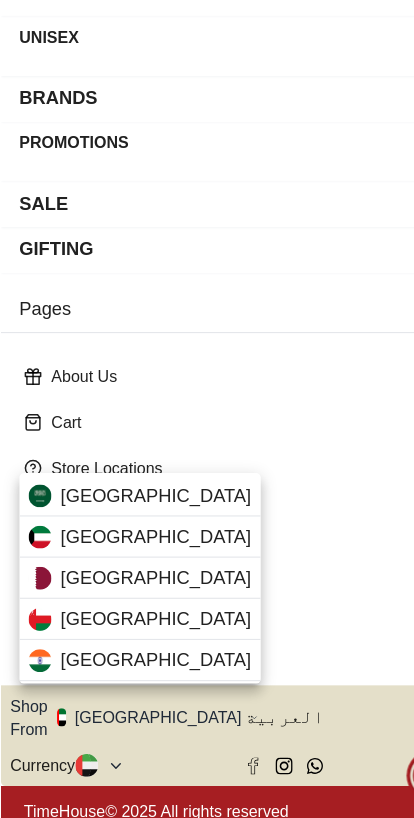 scroll, scrollTop: 271, scrollLeft: 0, axis: vertical 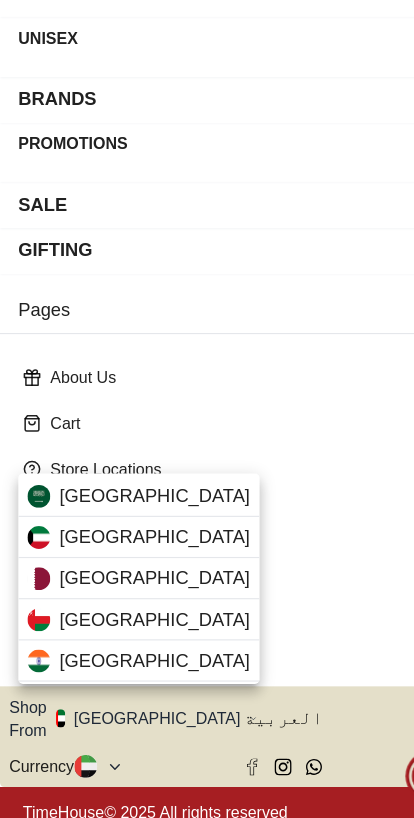 click on "[GEOGRAPHIC_DATA]" at bounding box center (121, 536) 